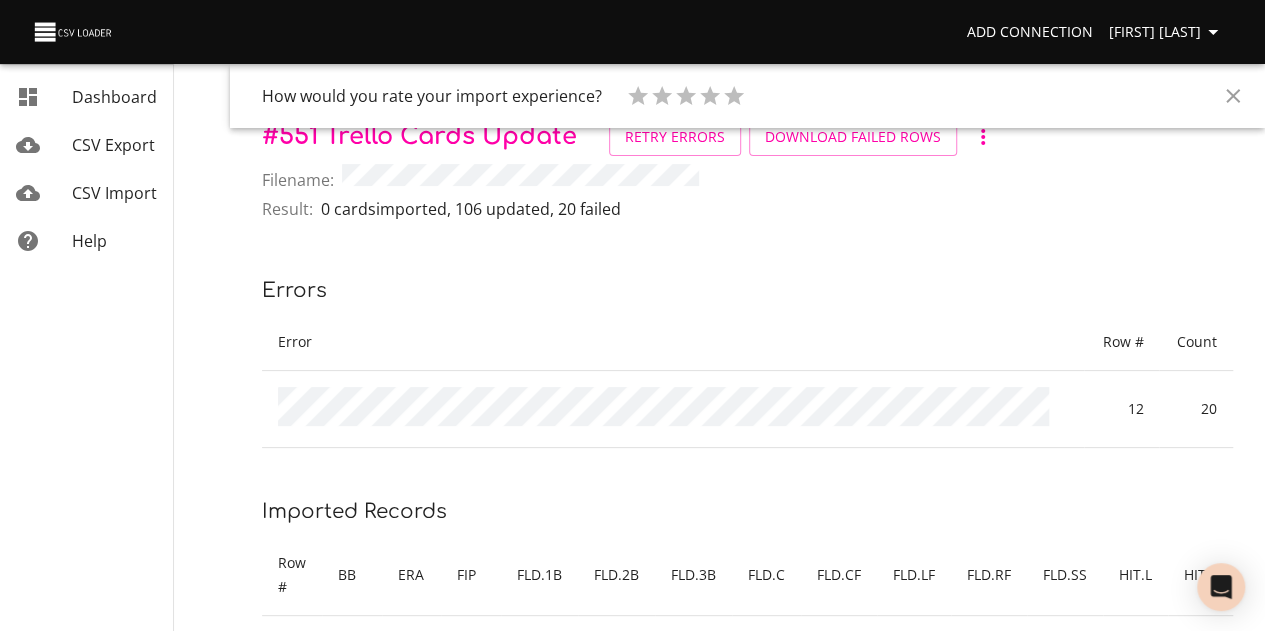 scroll, scrollTop: 0, scrollLeft: 0, axis: both 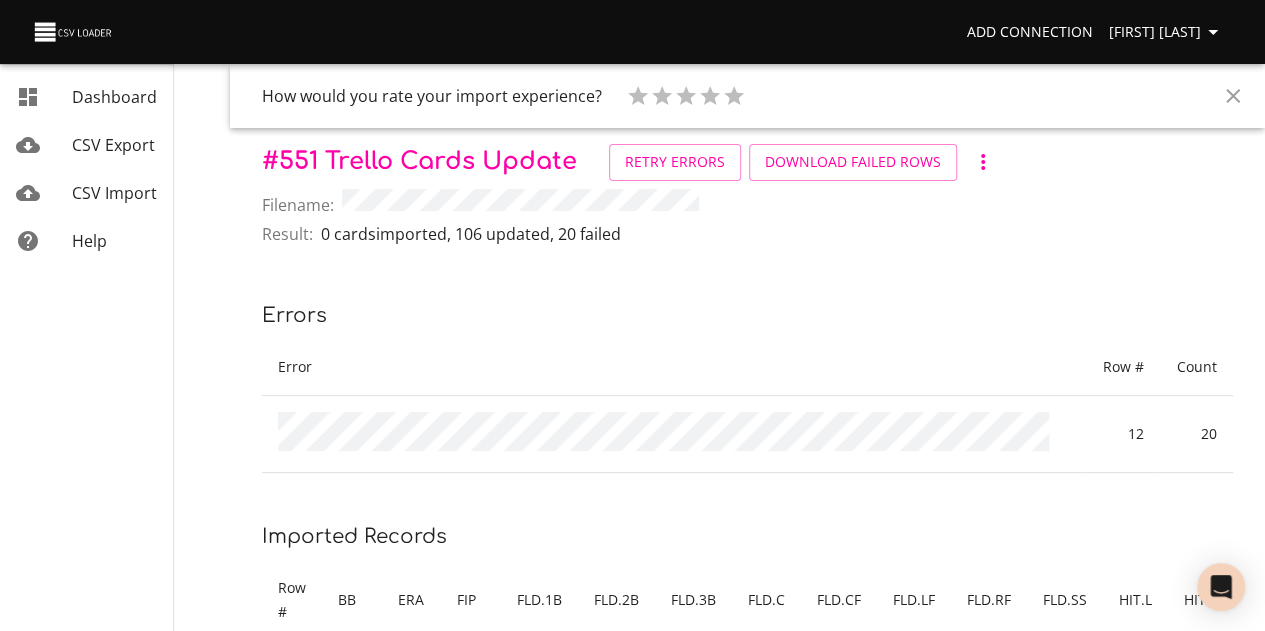 click on "CSV Import" at bounding box center (114, 193) 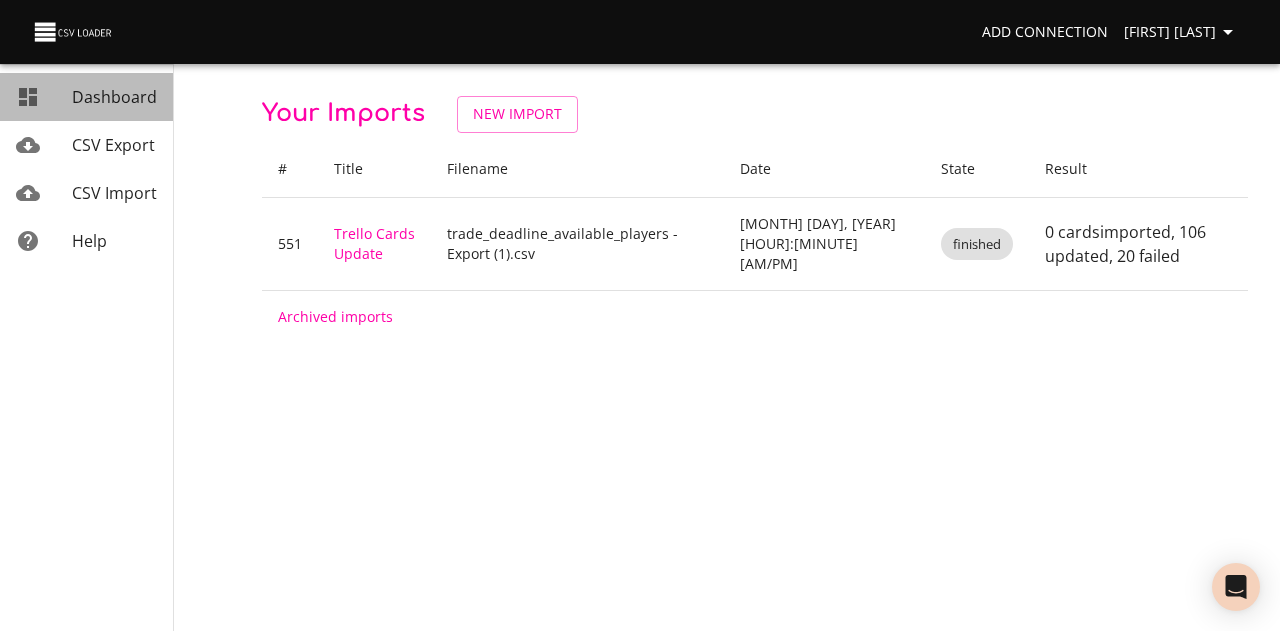 click on "Dashboard" at bounding box center [114, 97] 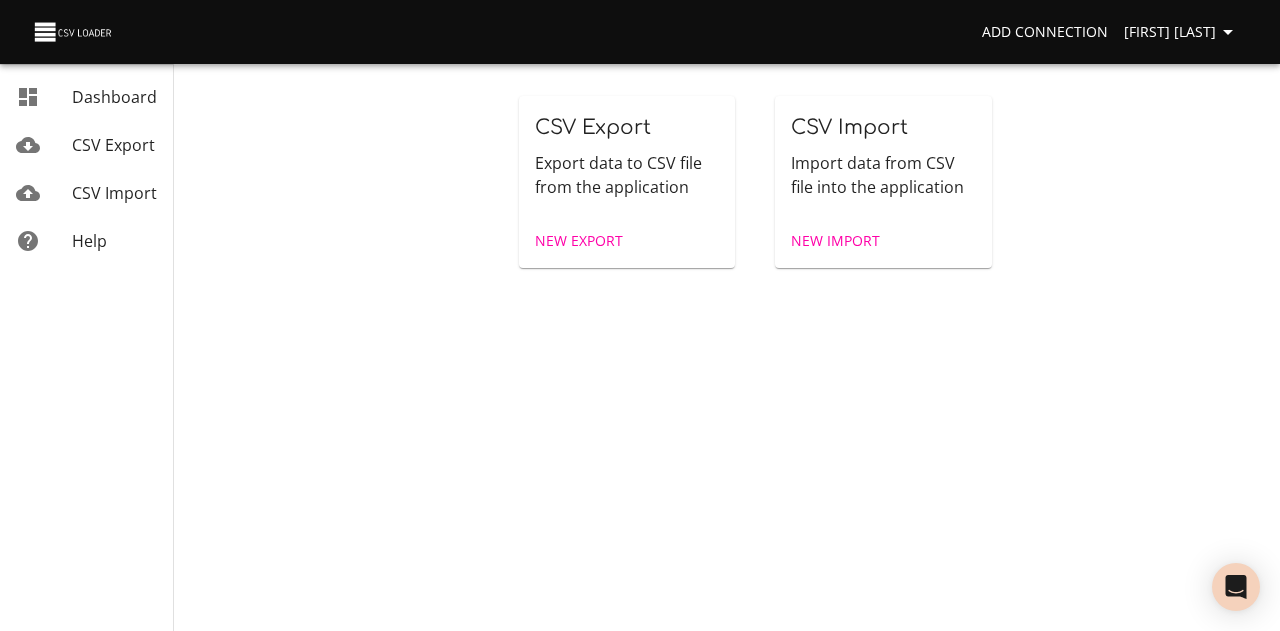 click on "New Import" at bounding box center [835, 241] 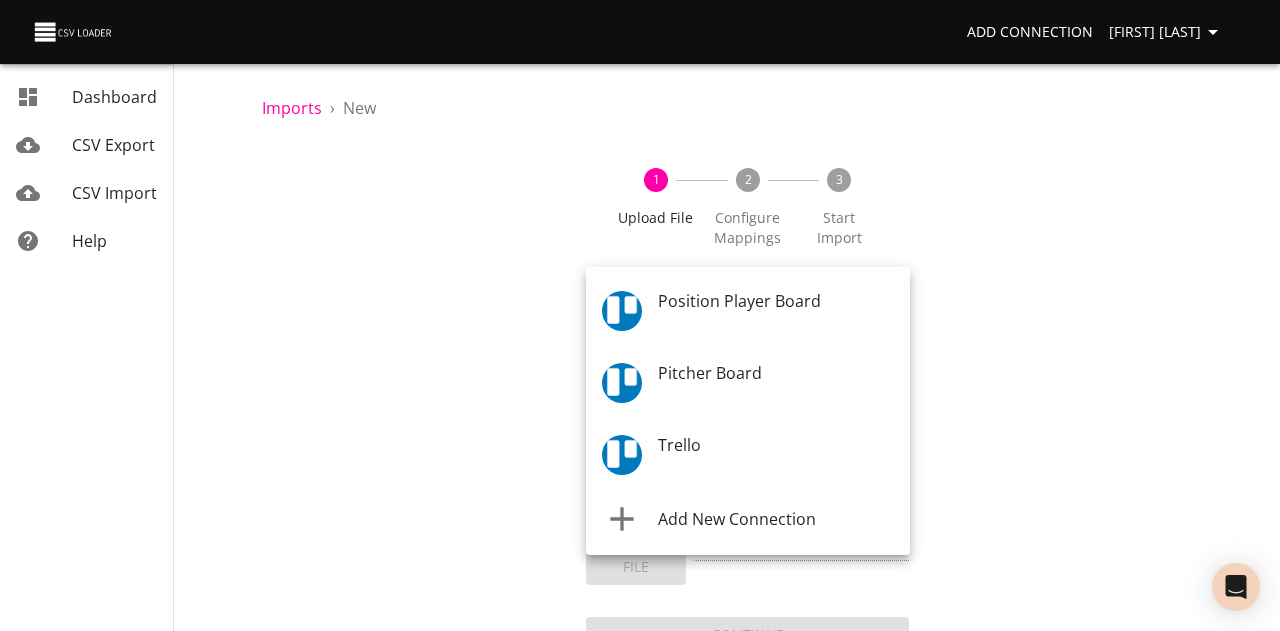 click on "Add Connection [FIRST] [LAST] Dashboard CSV Export CSV Import Help Imports › New 1 Upload File 2 Configure Mappings 3 Start Import Where are you importing?   * What are you importing?   * What do you want to do?   * Add new records (import) How often? One-time Auto import Choose File CSV File   * Continue
Dashboard CSV Export CSV Import Help Position Player Board Pitcher Board Trello Add New Connection" at bounding box center [640, 315] 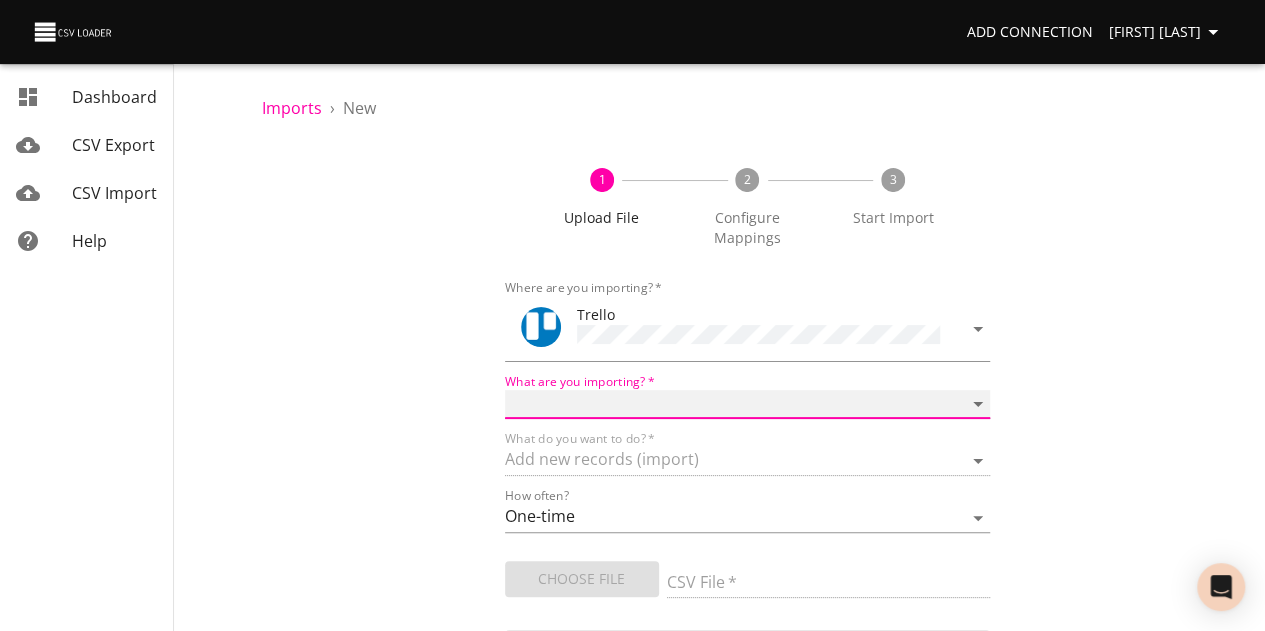 click on "Boards Cards Checkitems Checklists" at bounding box center (748, 404) 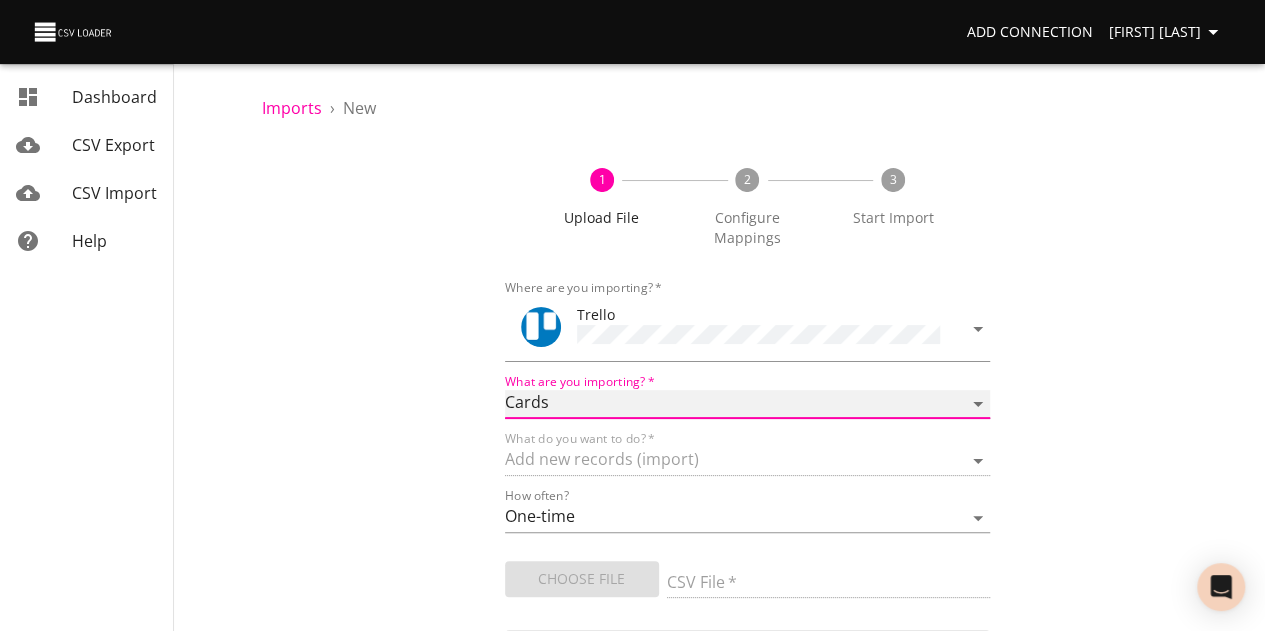 click on "Boards Cards Checkitems Checklists" at bounding box center (748, 404) 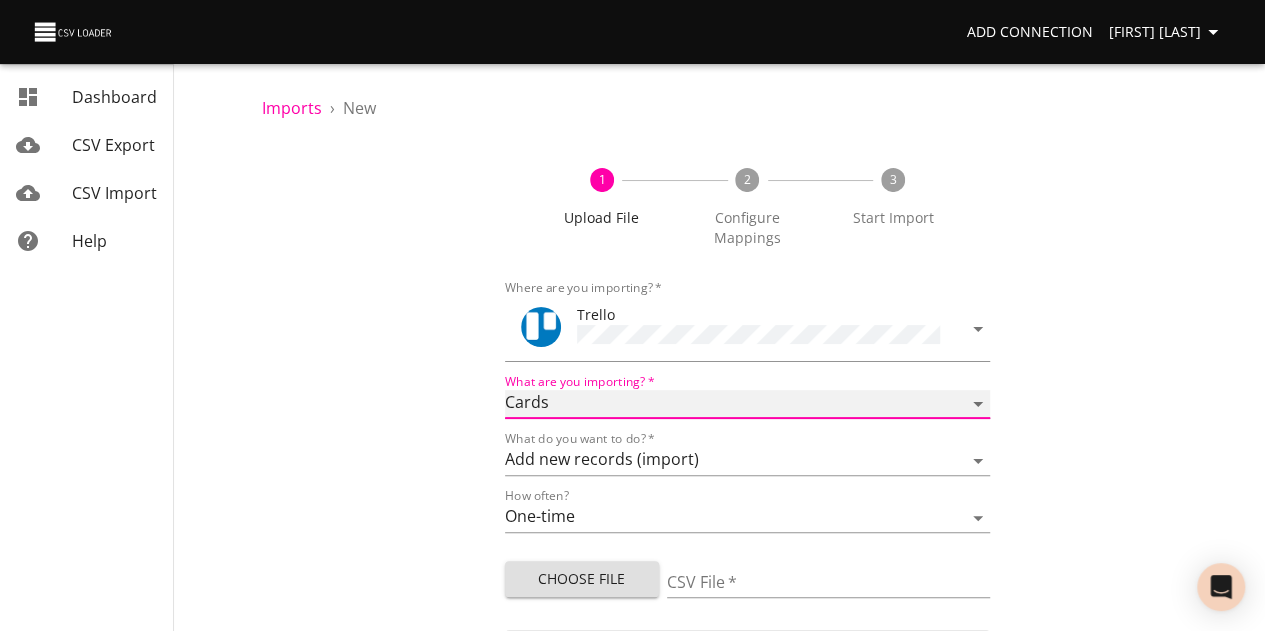 scroll, scrollTop: 59, scrollLeft: 0, axis: vertical 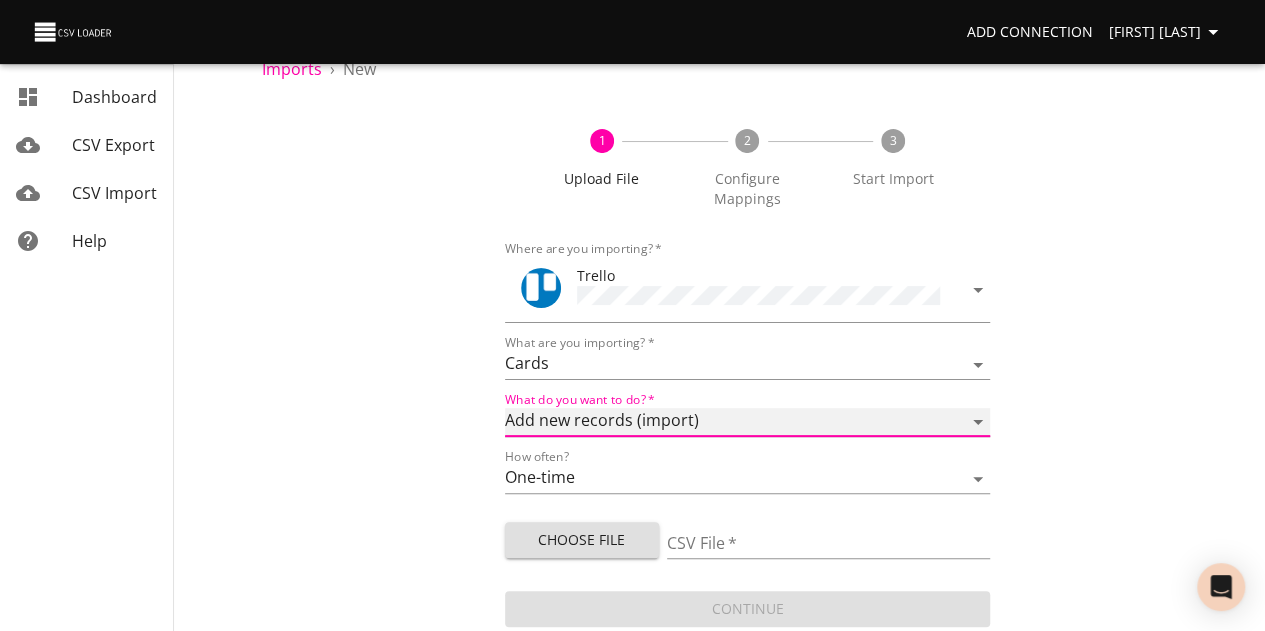 click on "Add new records (import) Update existing records (update) Add new and update existing records (upsert)" at bounding box center [748, 422] 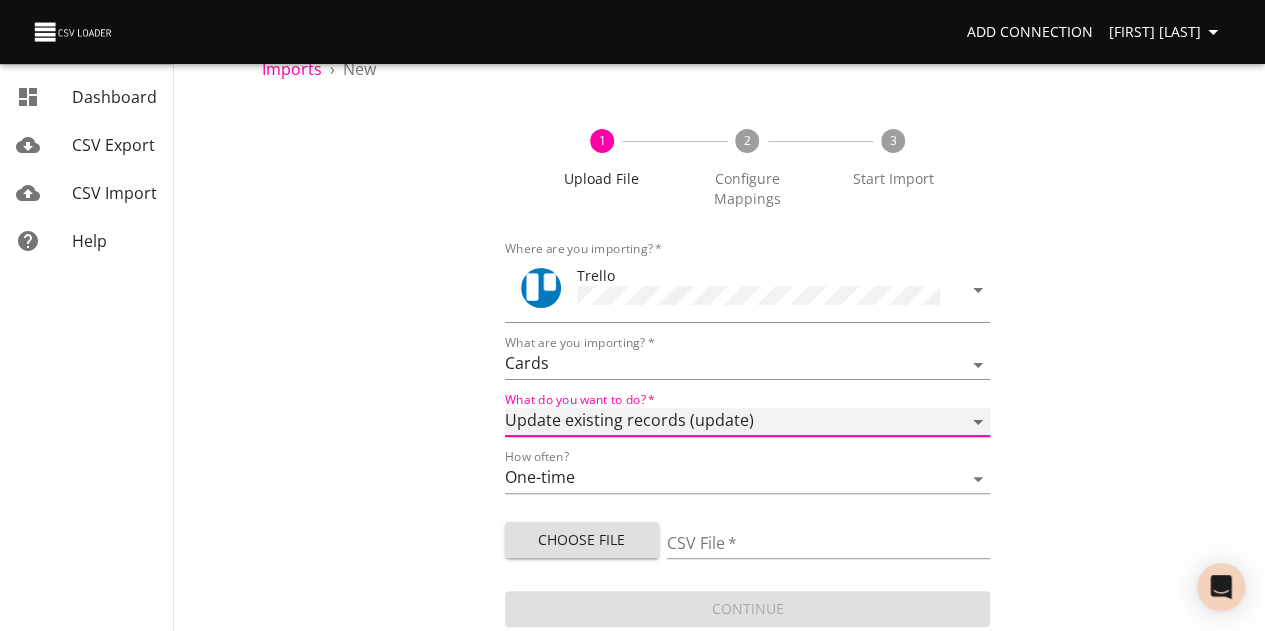 click on "Add new records (import) Update existing records (update) Add new and update existing records (upsert)" at bounding box center (748, 422) 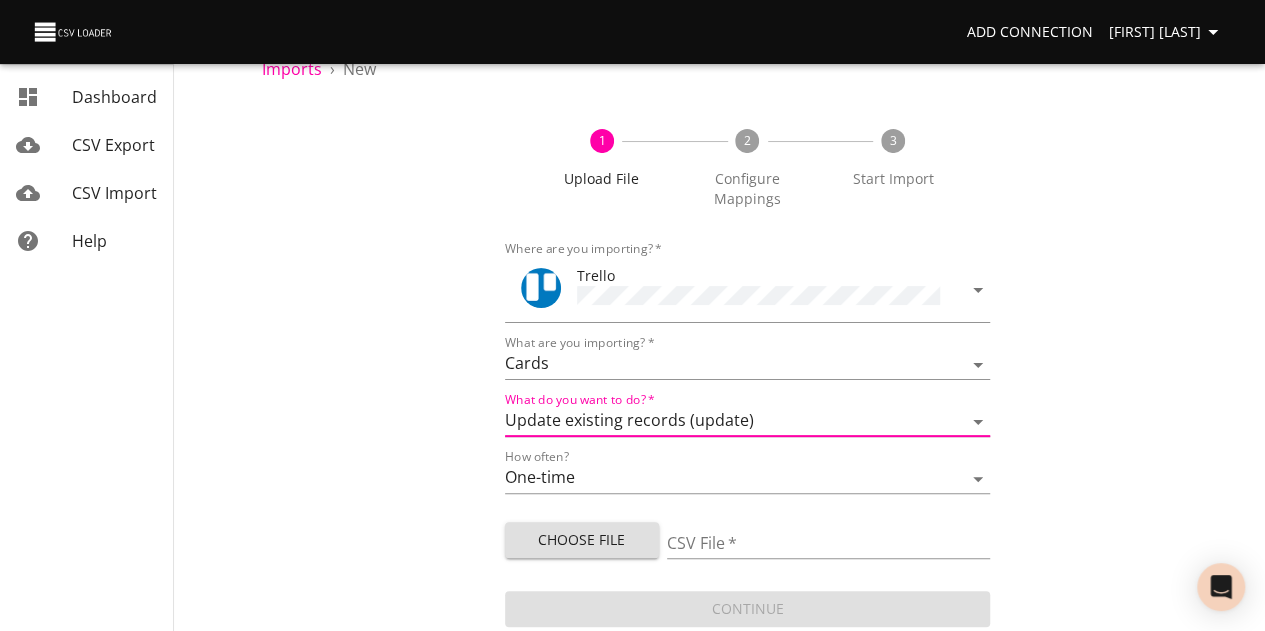 click on "Choose File" at bounding box center (582, 540) 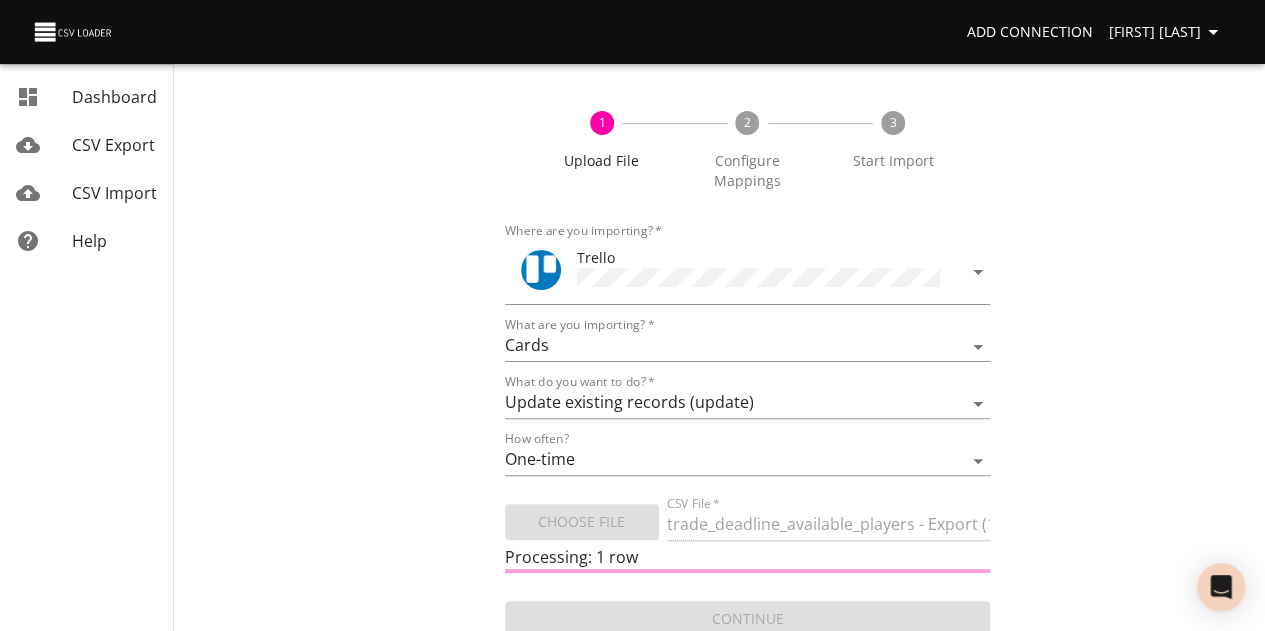 scroll, scrollTop: 87, scrollLeft: 0, axis: vertical 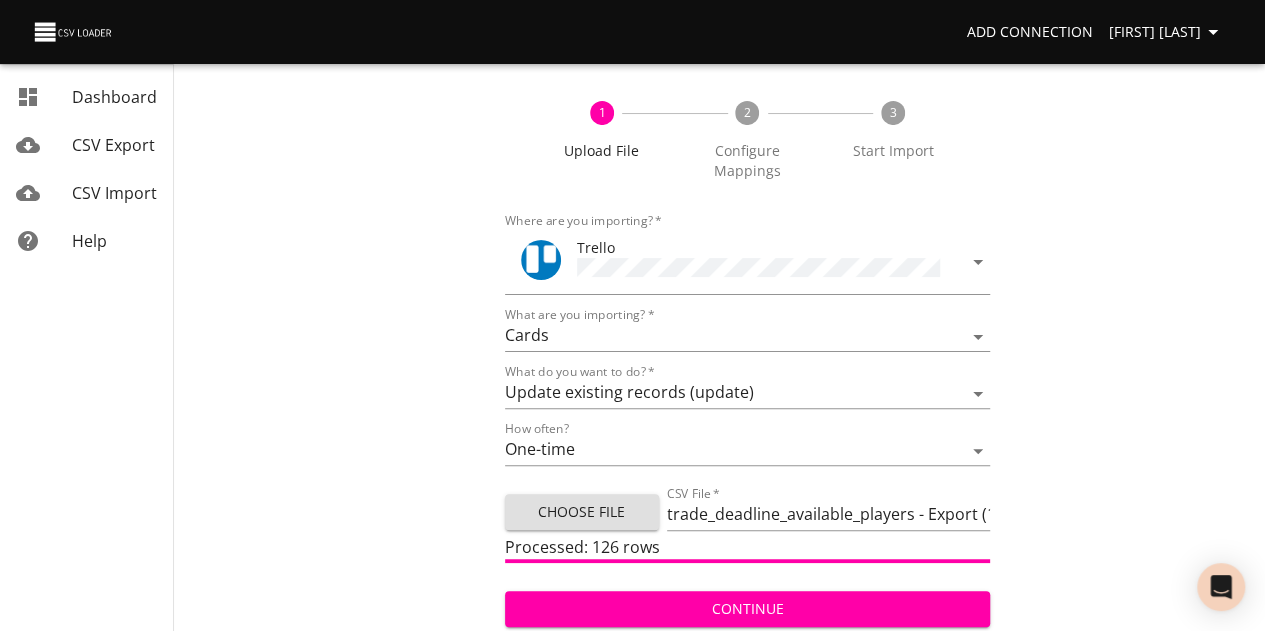 click on "Continue" at bounding box center (748, 609) 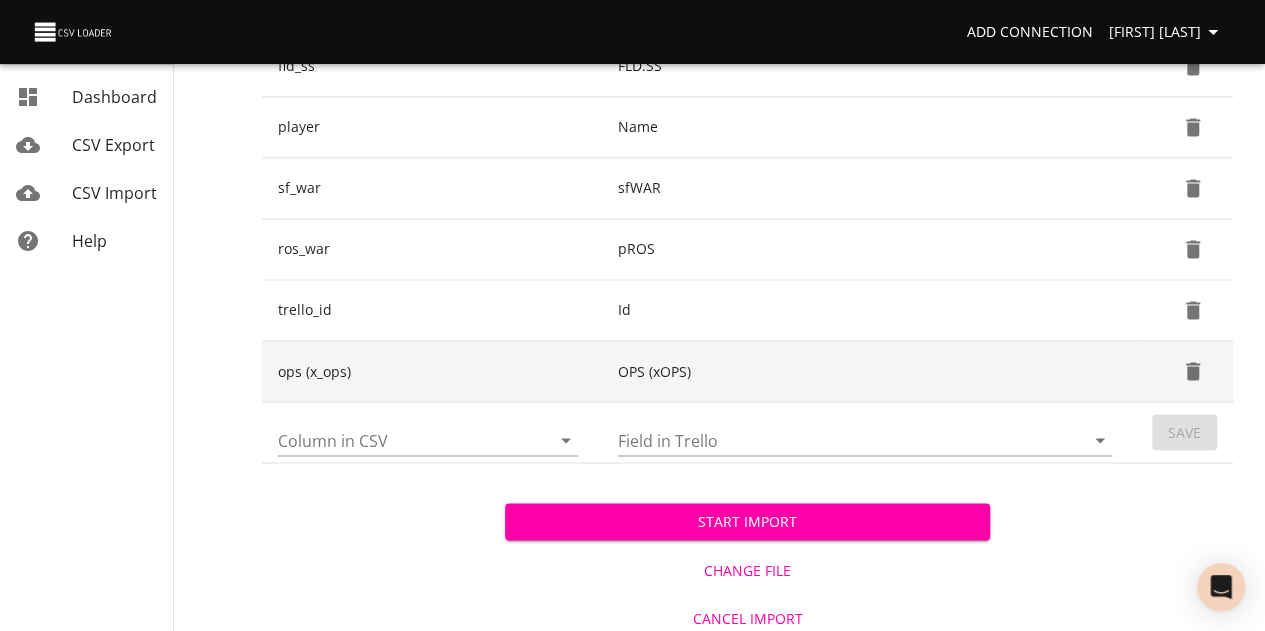 scroll, scrollTop: 1529, scrollLeft: 0, axis: vertical 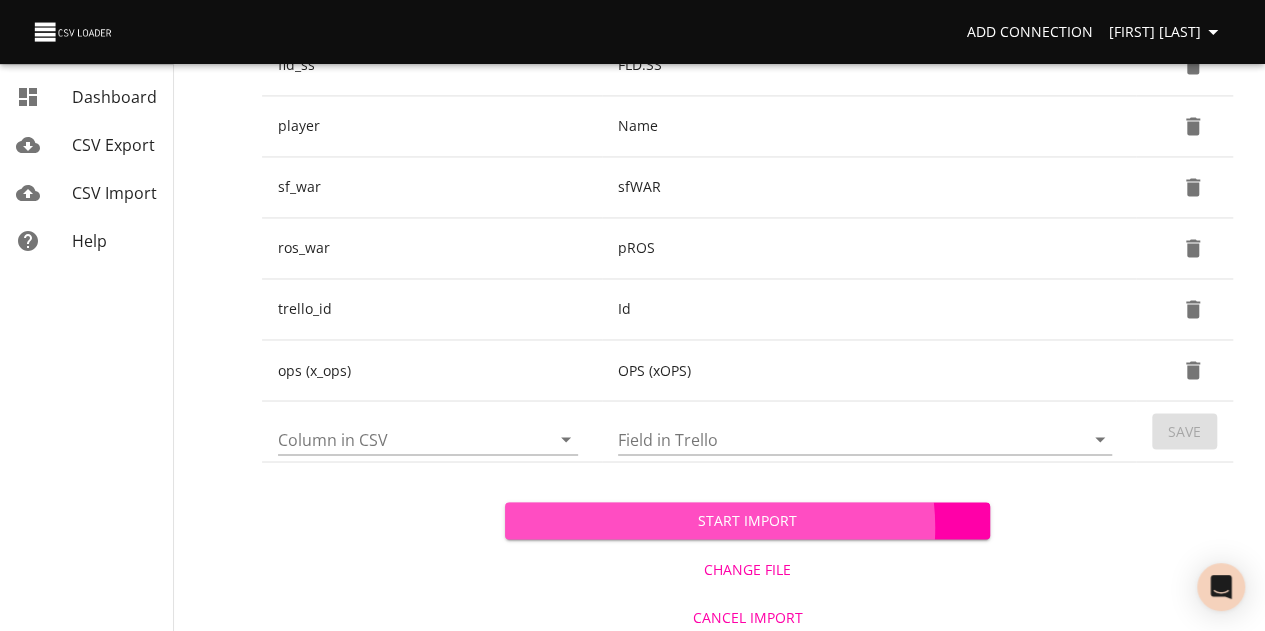 click on "Start Import" at bounding box center (748, 520) 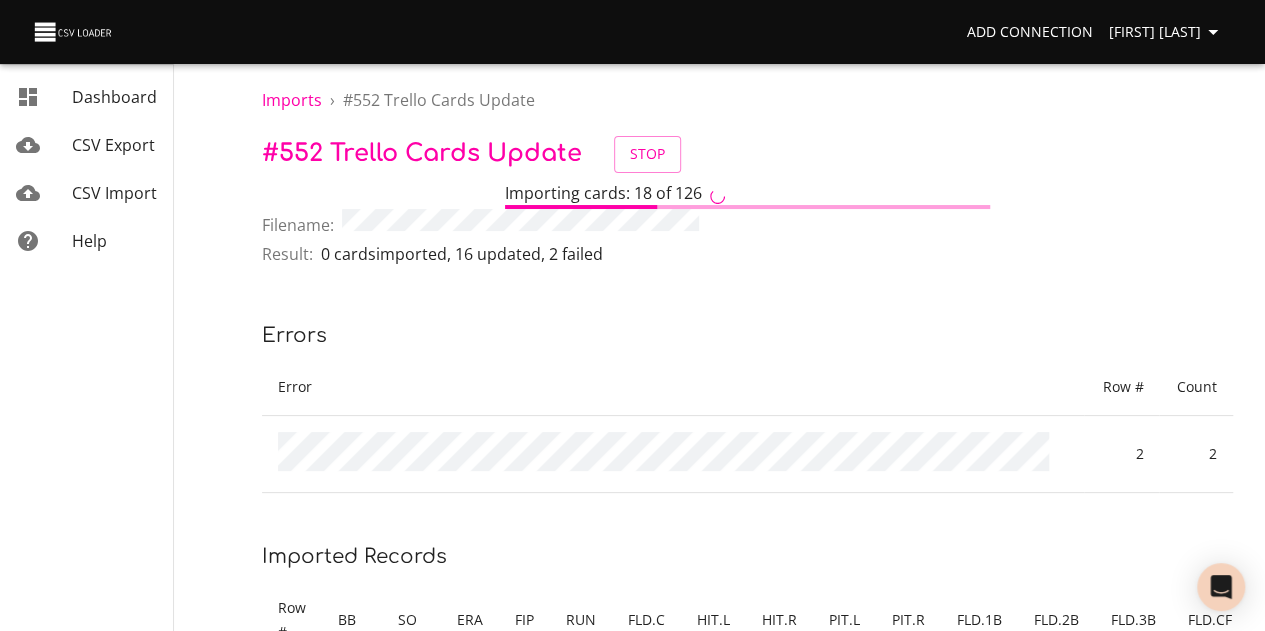 scroll, scrollTop: 0, scrollLeft: 0, axis: both 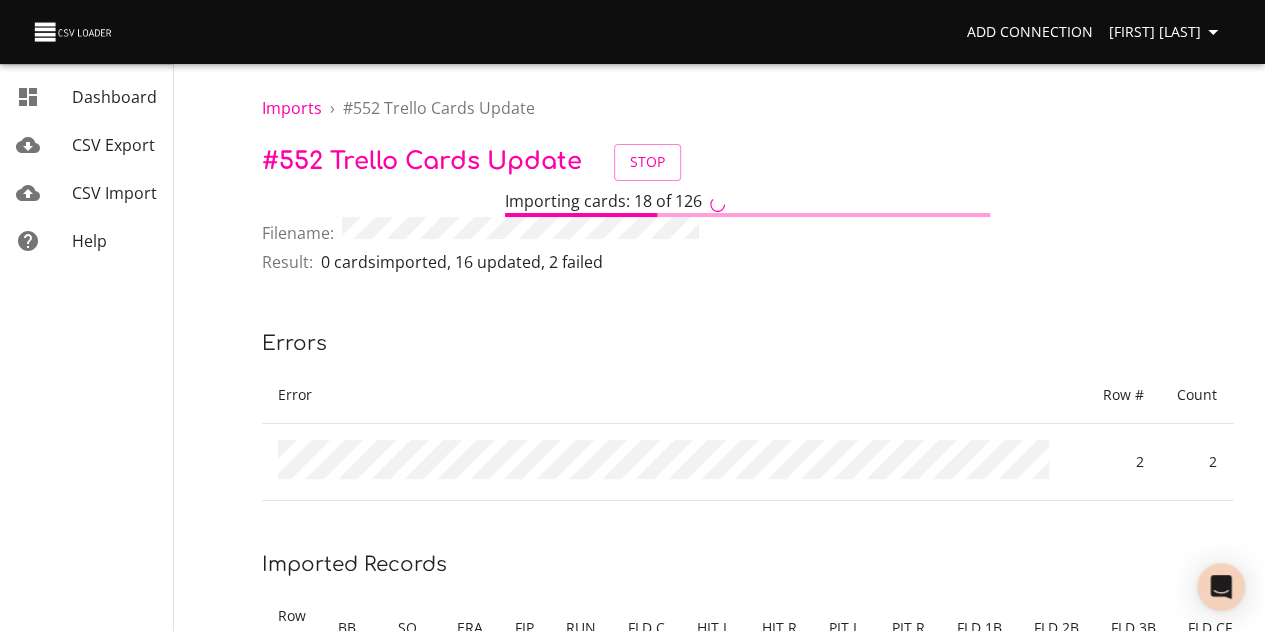 click on "Filename:" at bounding box center (747, 234) 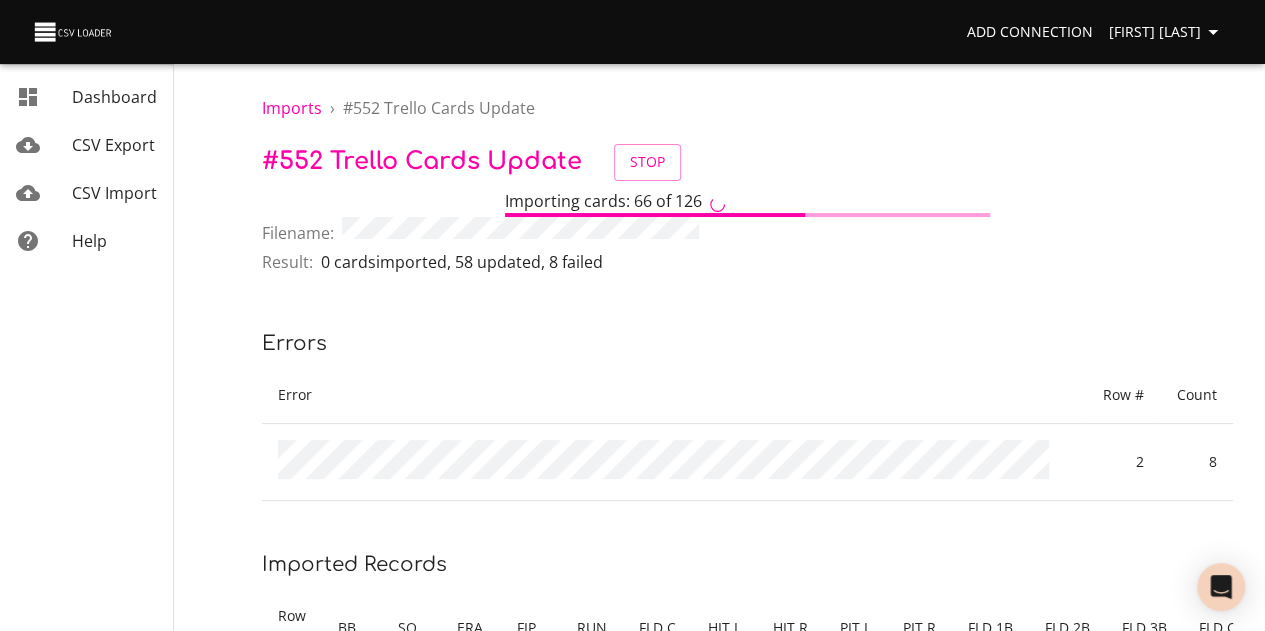 click on "Imports › # 552   Trello Cards Update # 552   Trello Cards Update Stop Importing cards: 66 of 126 Filename: Result: 0   cards  imported , 58 updated , 8 failed Errors Error Row # Count 2 8 Imported records Row # BB SO ERA FIP RUN FLD.C HIT.L HIT.R PIT.L PIT.R FLD.1B FLD.2B FLD.3B FLD.CF FLD.LF FLD.RF FLD.SS Name sfWAR pROS Id OPS (xOPS) 2 Open 3 Open 4 Open 5 Open 6 Open 7 Open 8 Open 9 Open 10 Open 12 Open 13 Open 14 Open 15 Open 16 Open 17 Open 18 Open 19 Open 21 Open 22 Open 23 Open 24 Open 25 Open 26 Open 27 Open 28 Open 29 Open 30 Open 33 Open 34 Open 35 Open 36 Open 37 Open 38 Open 39 Open 40 Open 41 Open 42 Open 43 Open 44 Open 45 Open 46 Open 47 Open 48 Open 49 Open 52 Open 53 Open 54 Open 56 Open 57 Open 58 Open Rows per page: 50 1-50 of 58" at bounding box center (747, 2572) 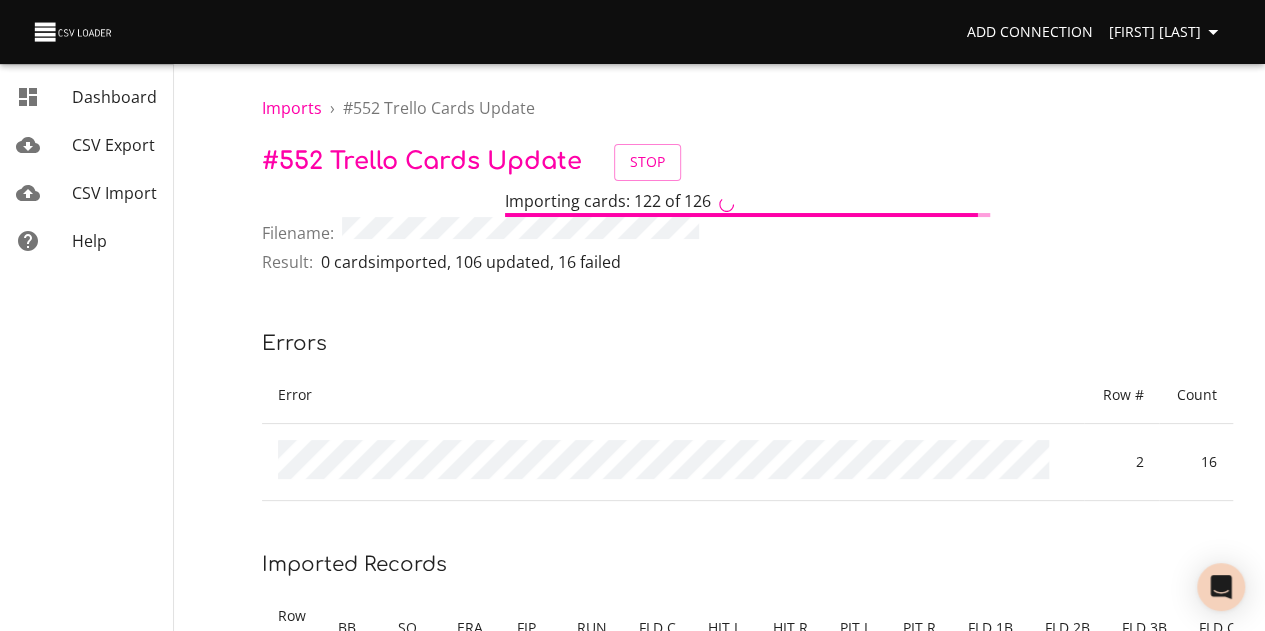 click on "Error" at bounding box center (673, 395) 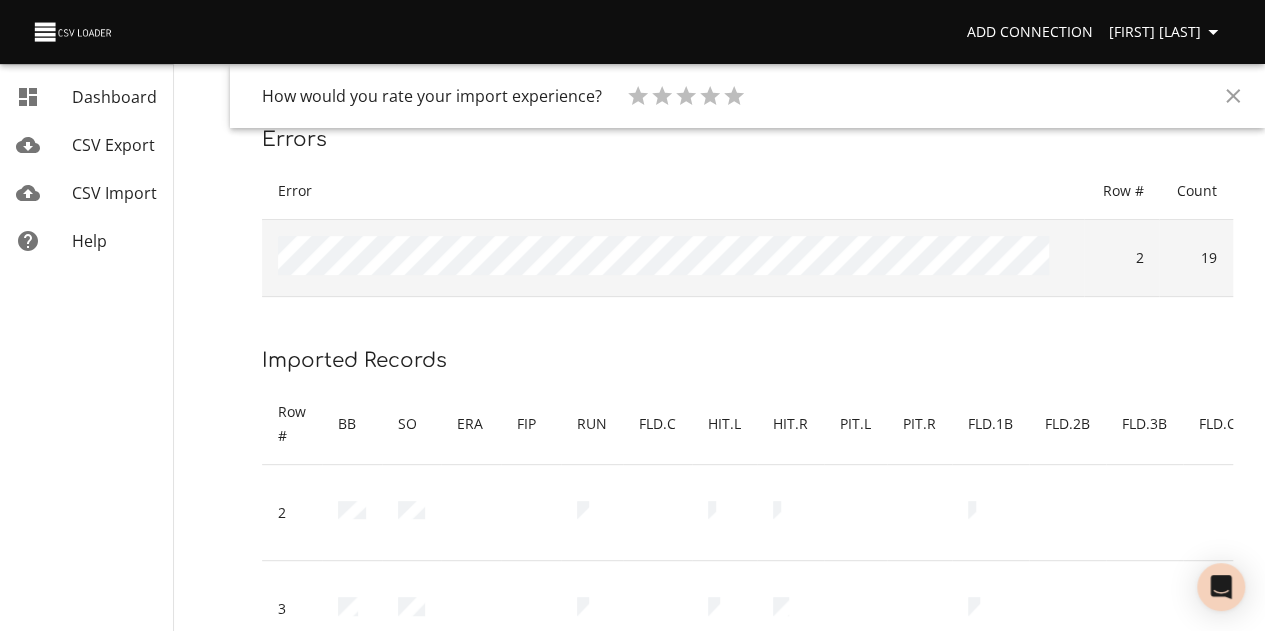scroll, scrollTop: 0, scrollLeft: 0, axis: both 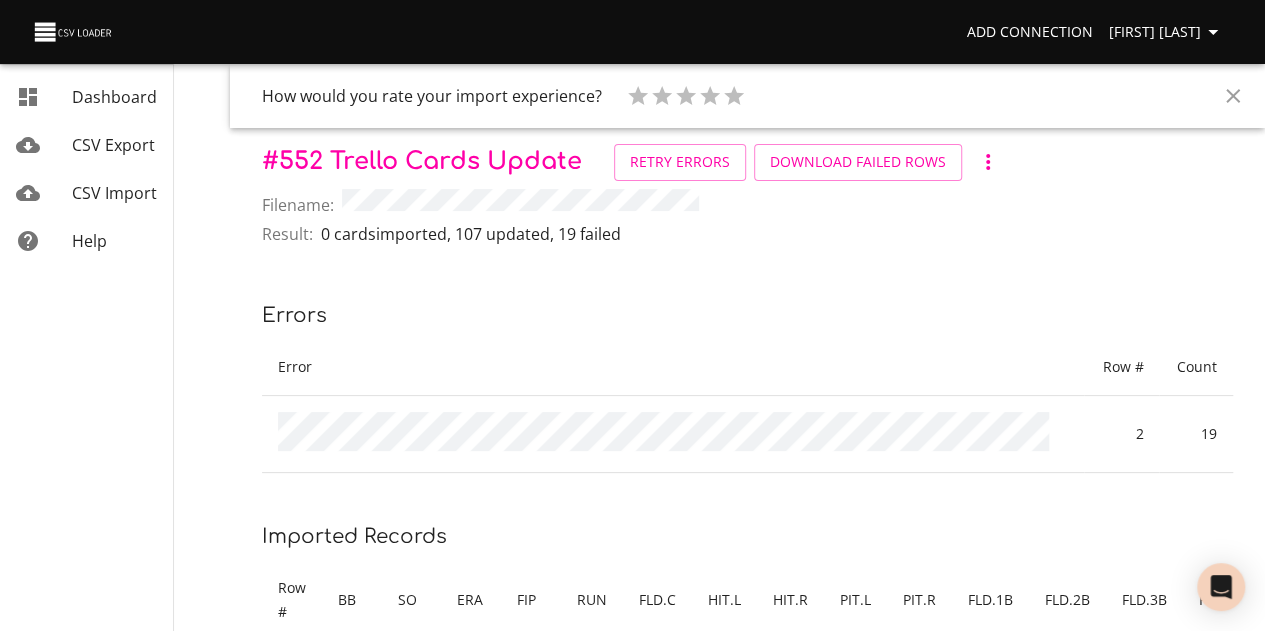 click on "CSV Import" at bounding box center [114, 193] 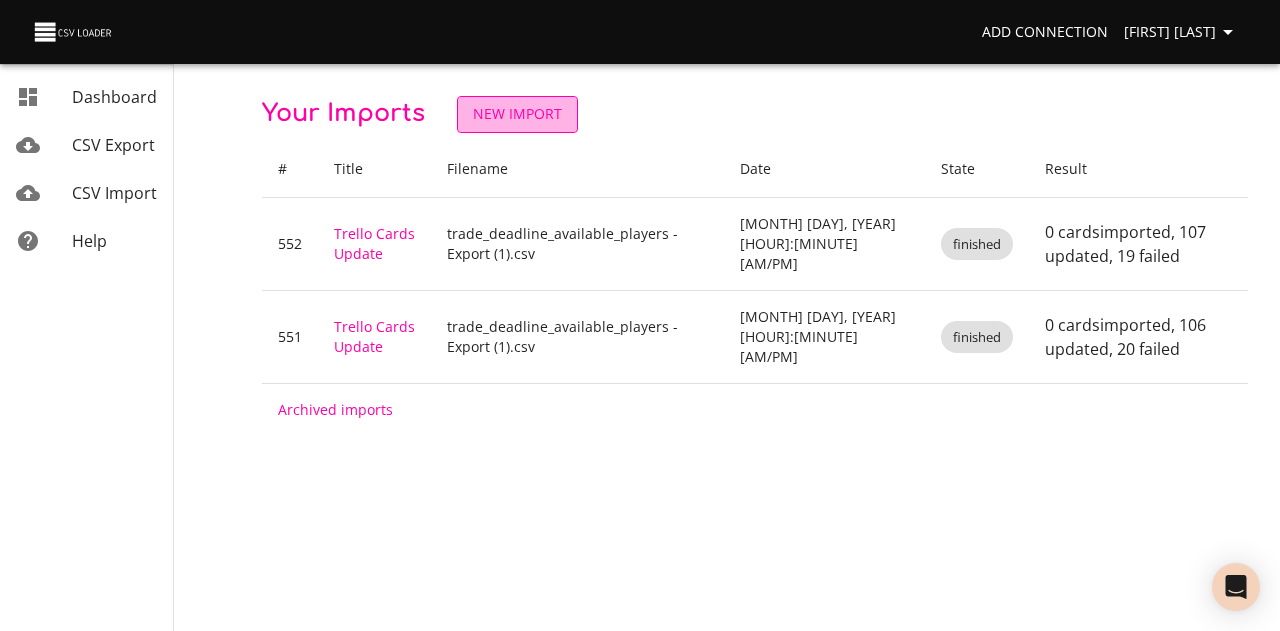 click on "New Import" at bounding box center (517, 114) 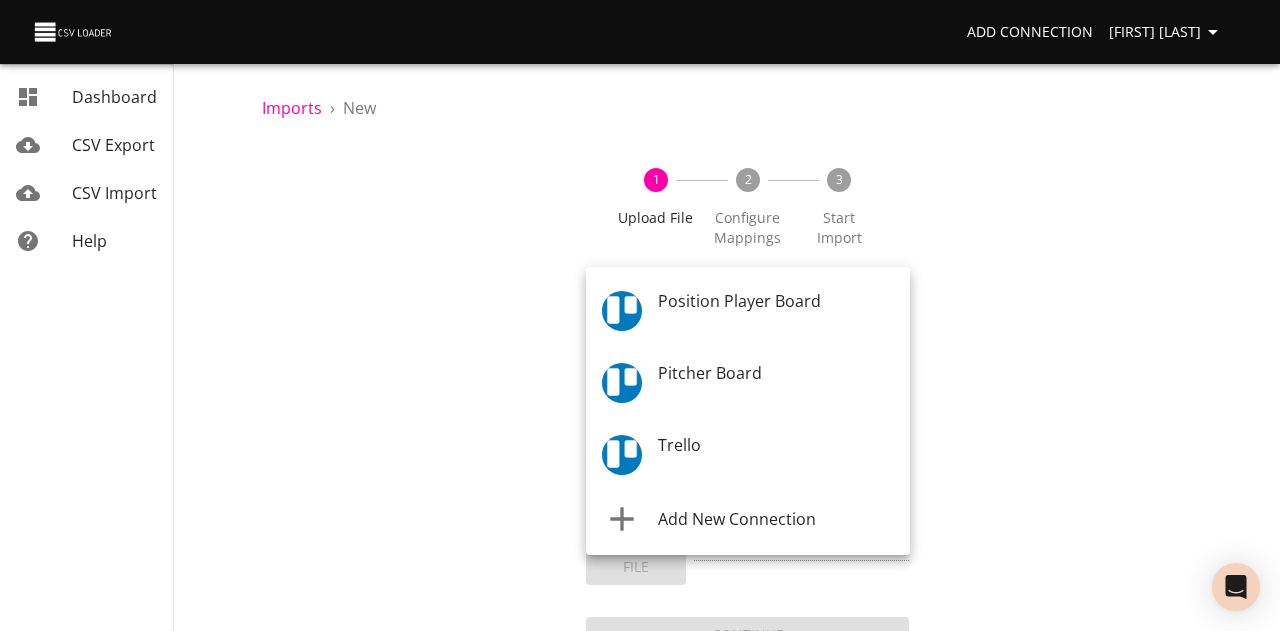 click on "Add Connection [FIRST] [LAST] Dashboard CSV Export CSV Import Help Imports › New 1 Upload File 2 Configure Mappings 3 Start Import Where are you importing?   * What are you importing?   * What do you want to do?   * Add new records (import) How often? One-time Auto import Choose File CSV File   * Continue
Dashboard CSV Export CSV Import Help Position Player Board Pitcher Board Trello Add New Connection" at bounding box center (640, 315) 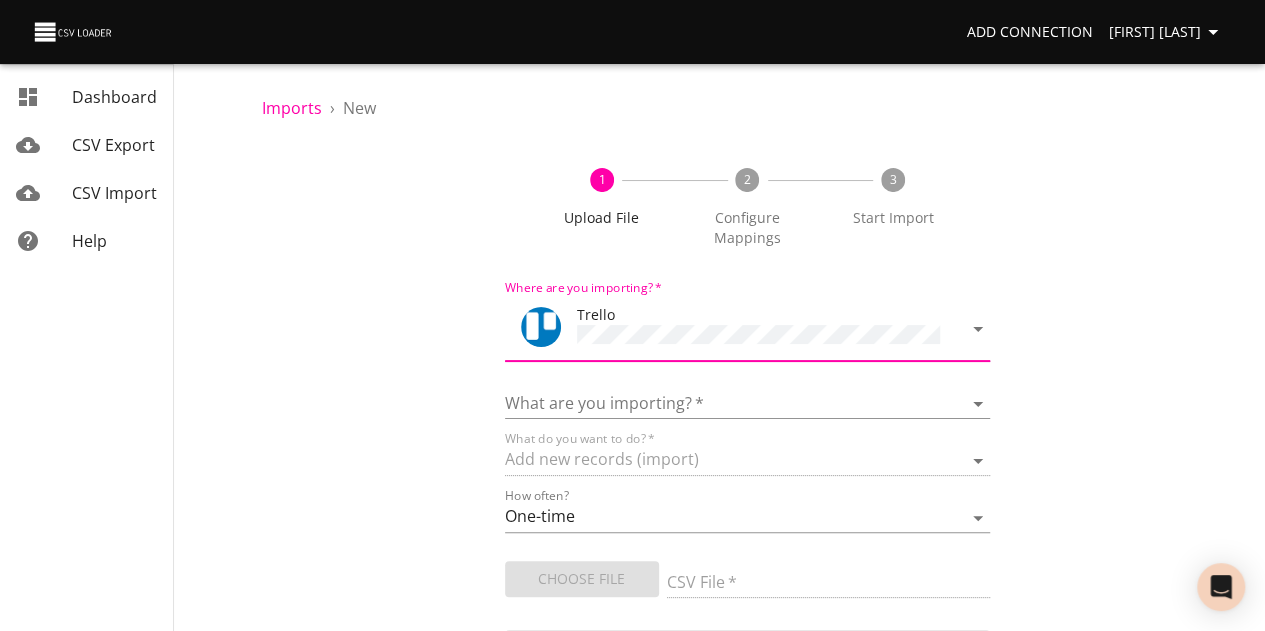 click on "What are you importing?   * Boards Cards Checkitems Checklists" at bounding box center [748, 396] 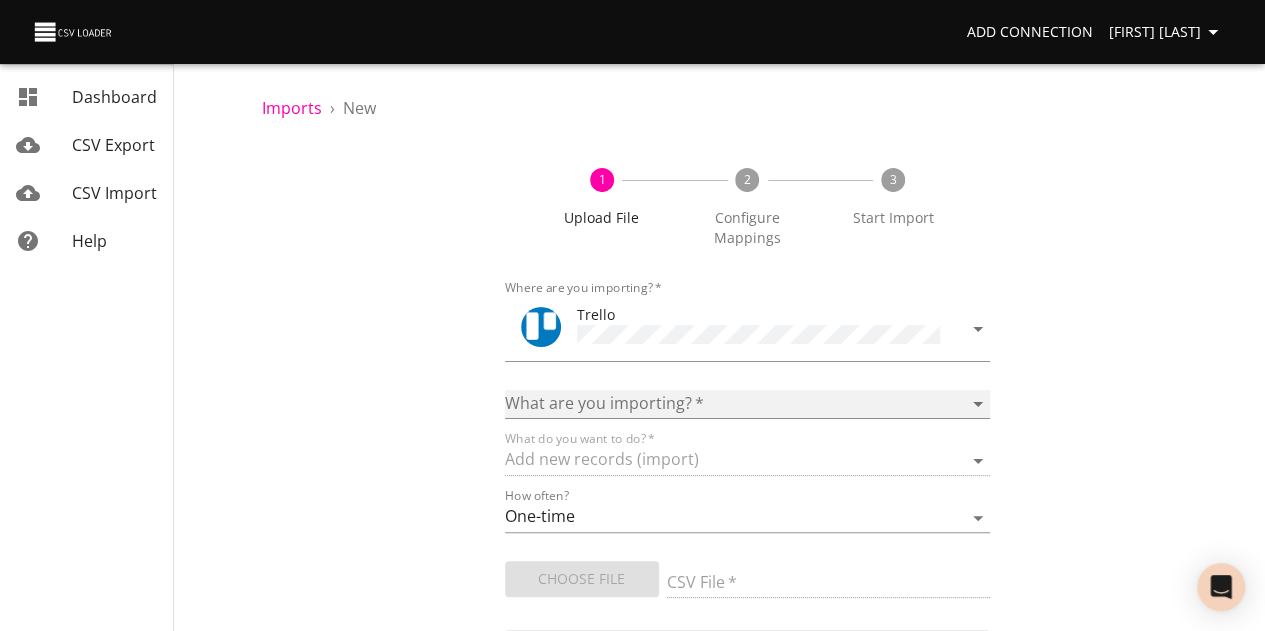 click on "Boards Cards Checkitems Checklists" at bounding box center [748, 404] 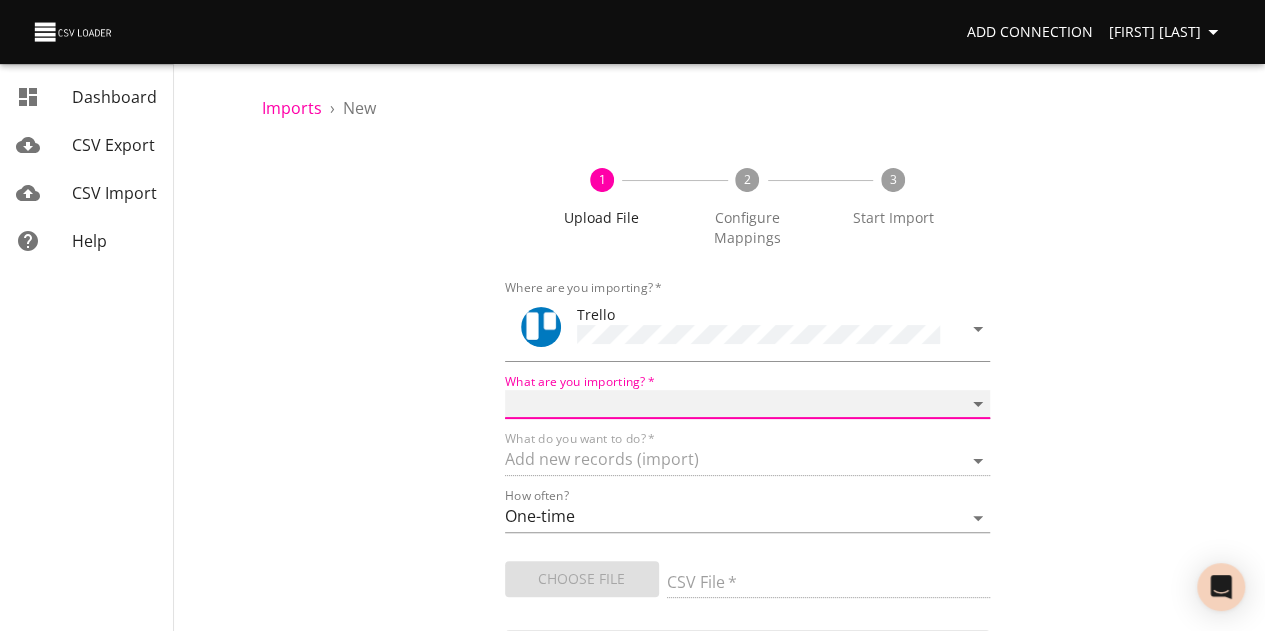 select on "cards" 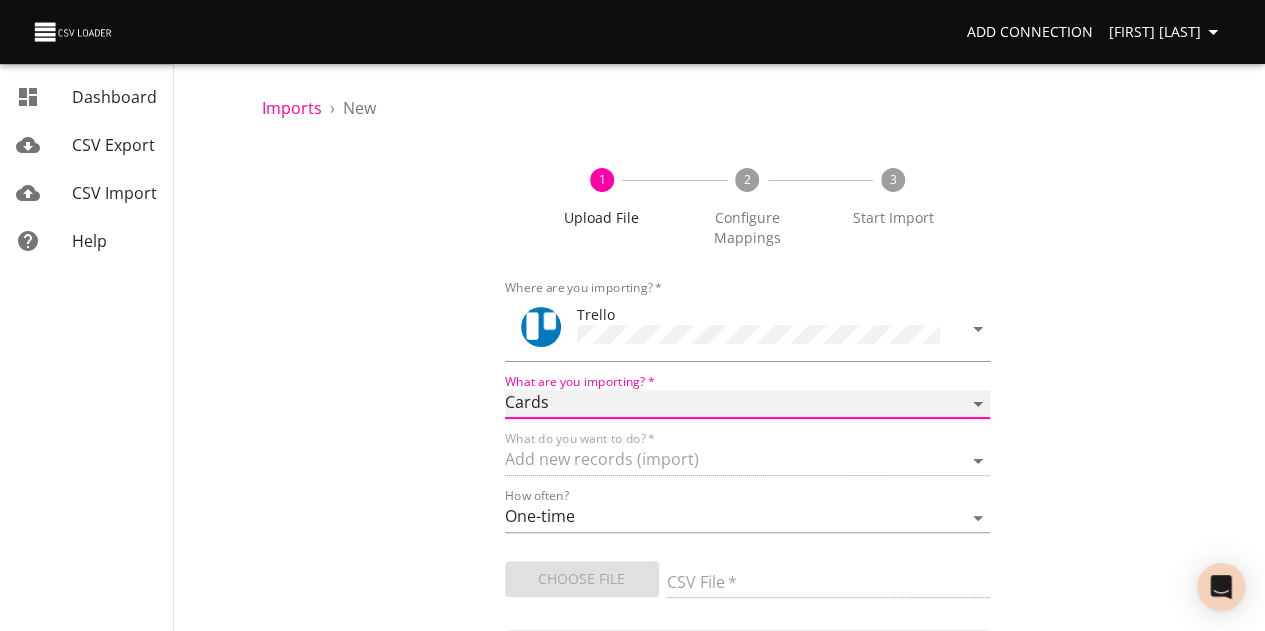 click on "Boards Cards Checkitems Checklists" at bounding box center [748, 404] 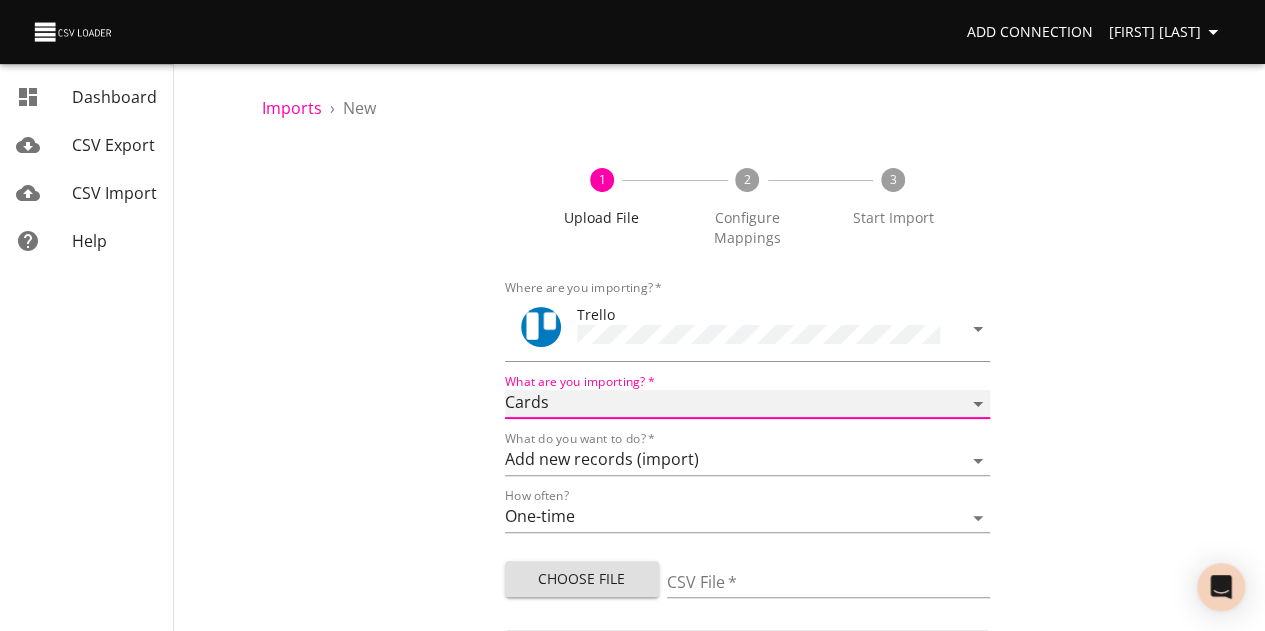 scroll, scrollTop: 59, scrollLeft: 0, axis: vertical 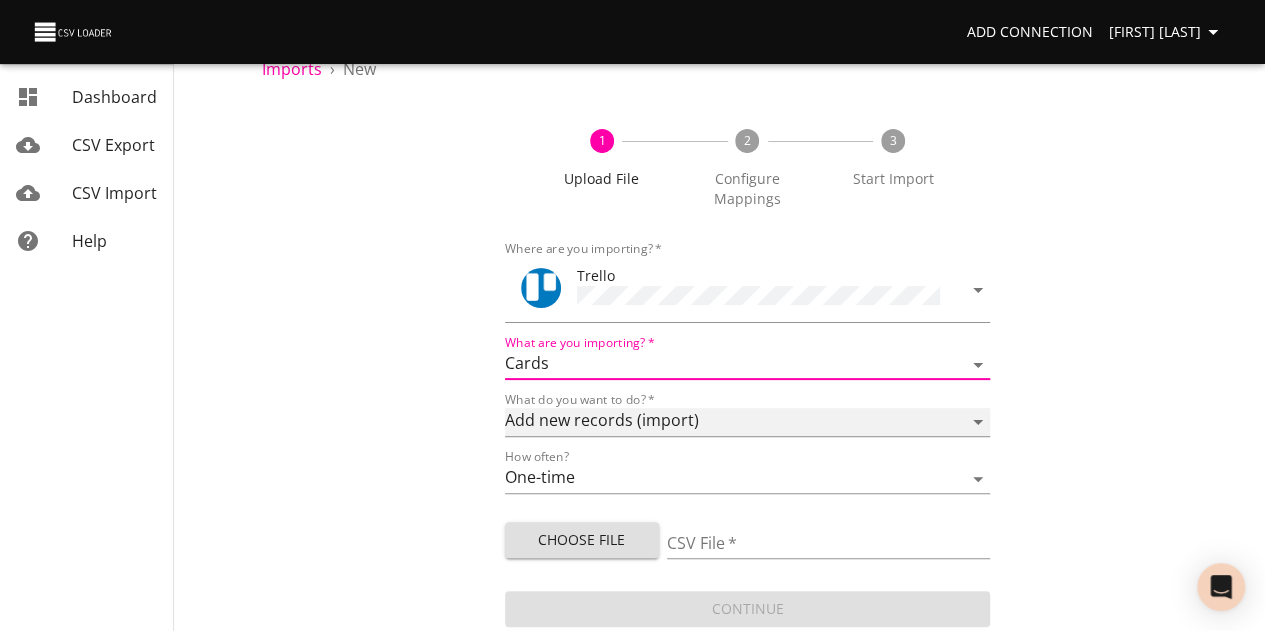 click on "Add new records (import) Update existing records (update) Add new and update existing records (upsert)" at bounding box center (748, 422) 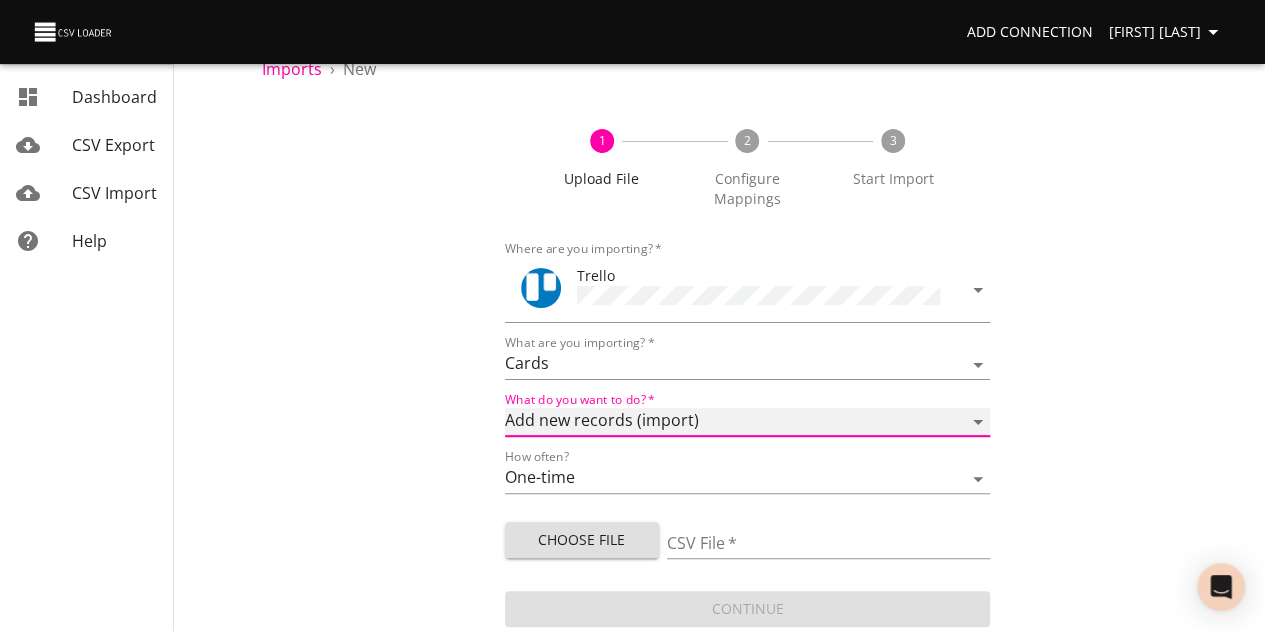 select on "update" 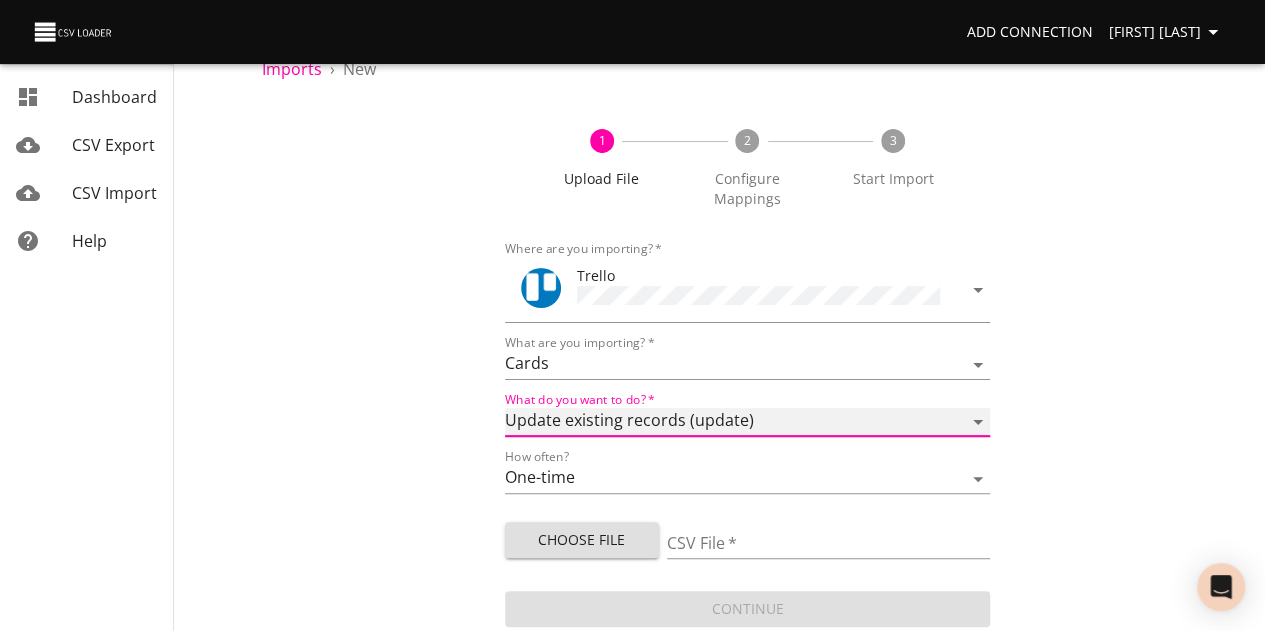 click on "Add new records (import) Update existing records (update) Add new and update existing records (upsert)" at bounding box center [748, 422] 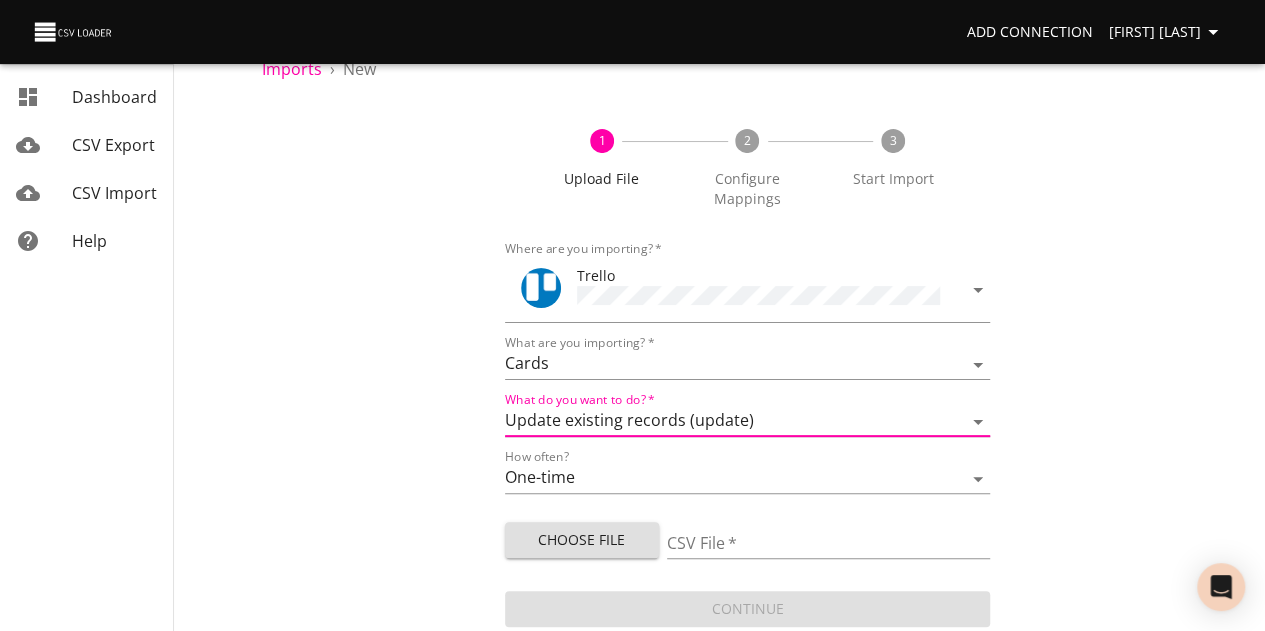 click on "1 Upload File 2 Configure Mappings 3 Start Import Where are you importing?   * Trello What are you importing?   * Boards Cards Checkitems Checklists What do you want to do?   * Add new records (import) Update existing records (update) Add new and update existing records (upsert) How often? One-time Auto import Choose File CSV File   * Continue" at bounding box center (747, 368) 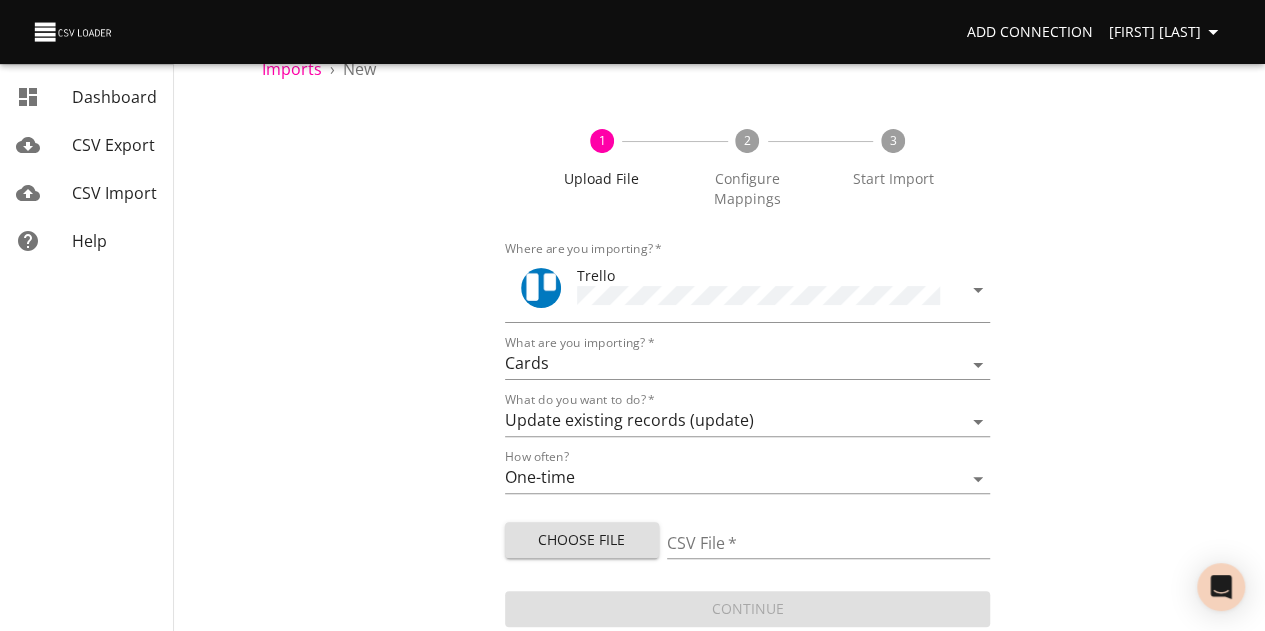 click on "Choose File" at bounding box center [582, 540] 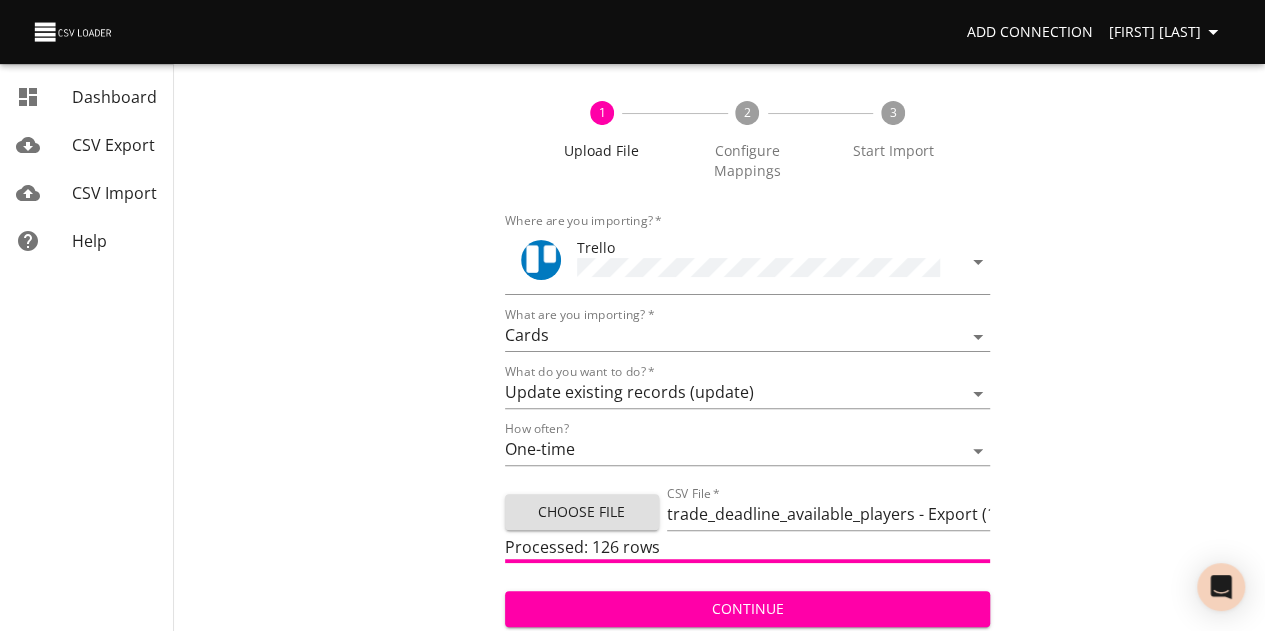 scroll, scrollTop: 87, scrollLeft: 0, axis: vertical 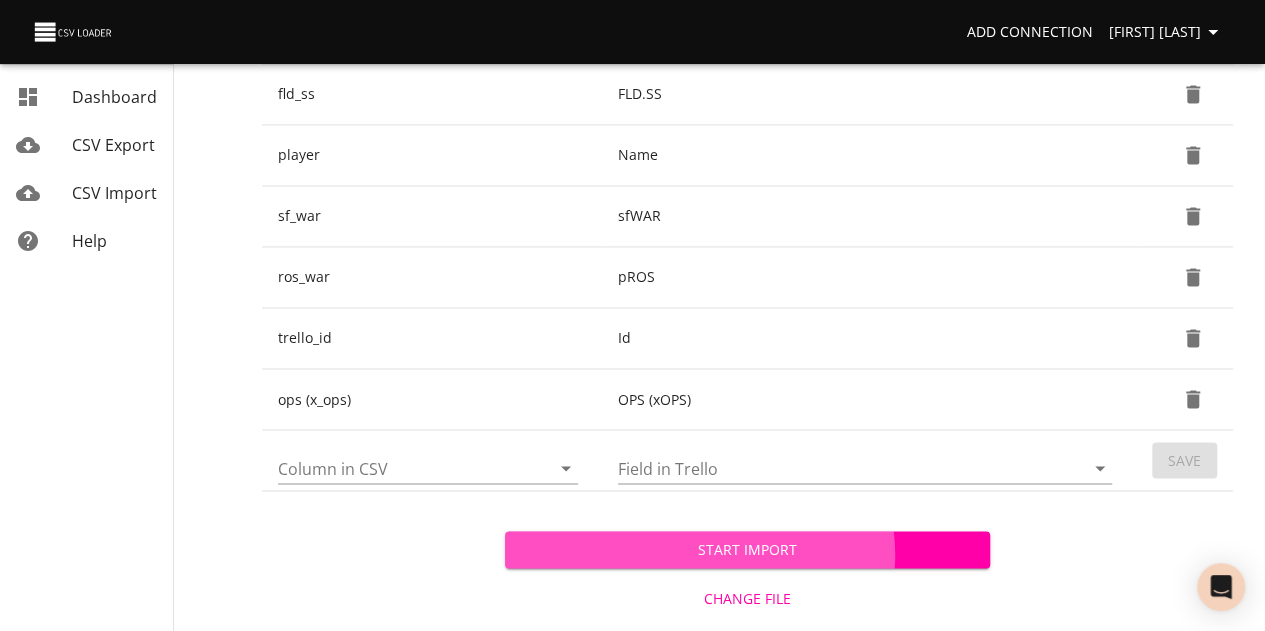 click on "Start Import" at bounding box center [748, 549] 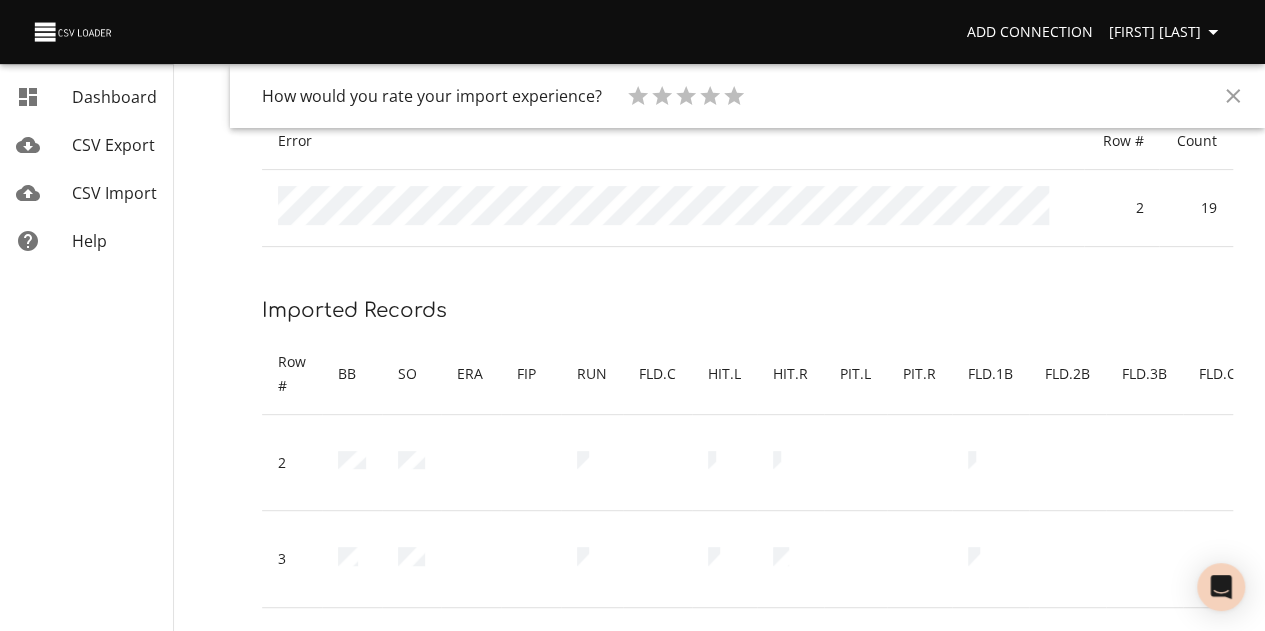 scroll, scrollTop: 0, scrollLeft: 0, axis: both 